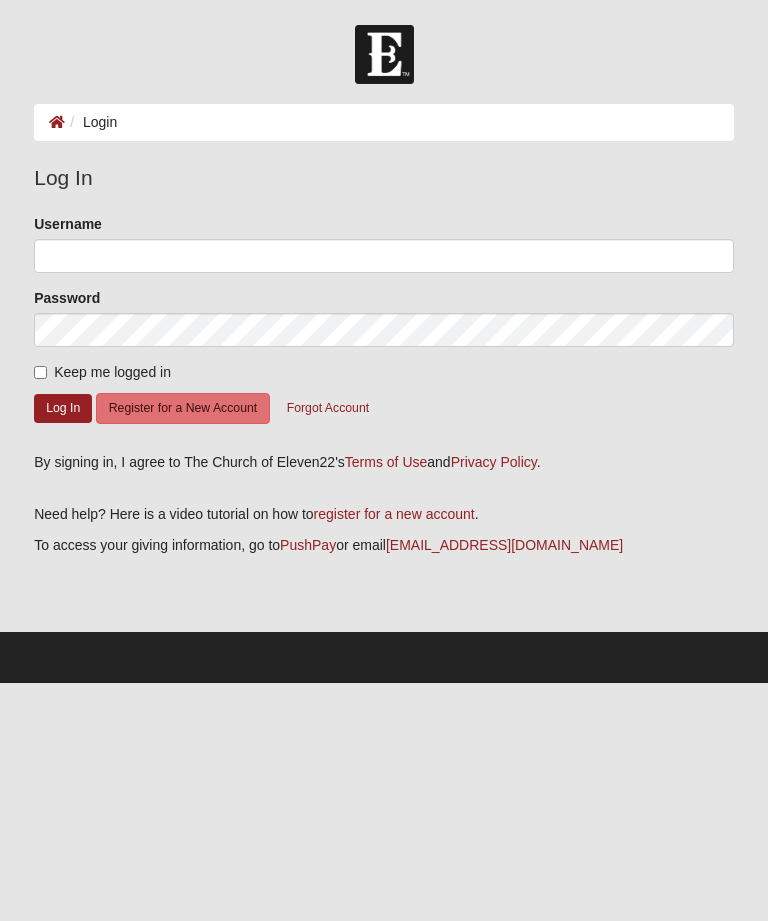 scroll, scrollTop: 0, scrollLeft: 0, axis: both 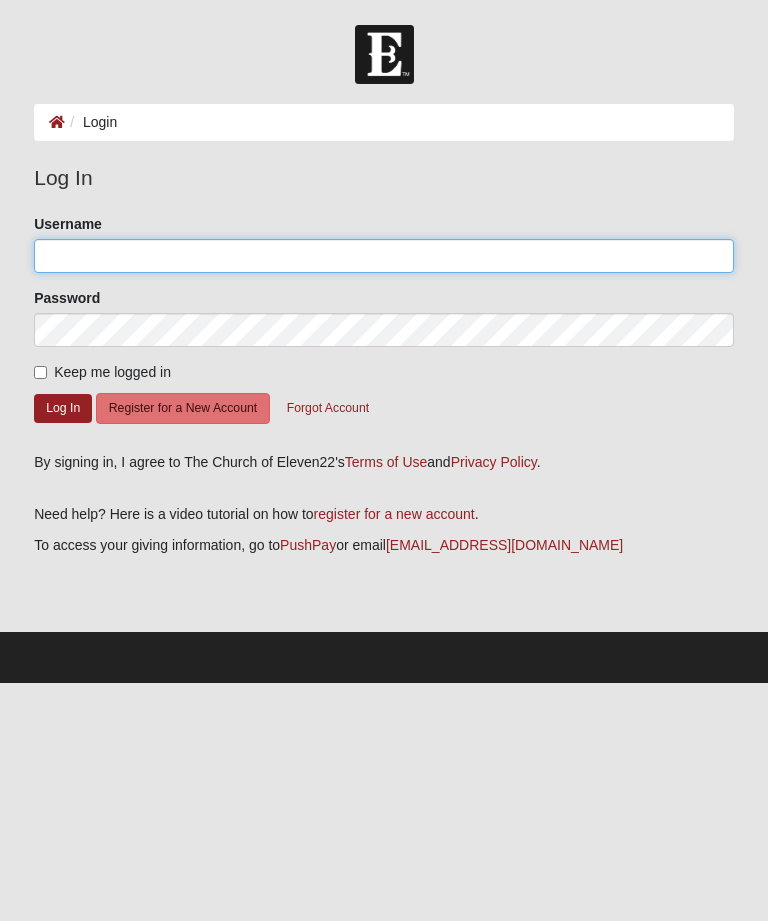 click on "Username" 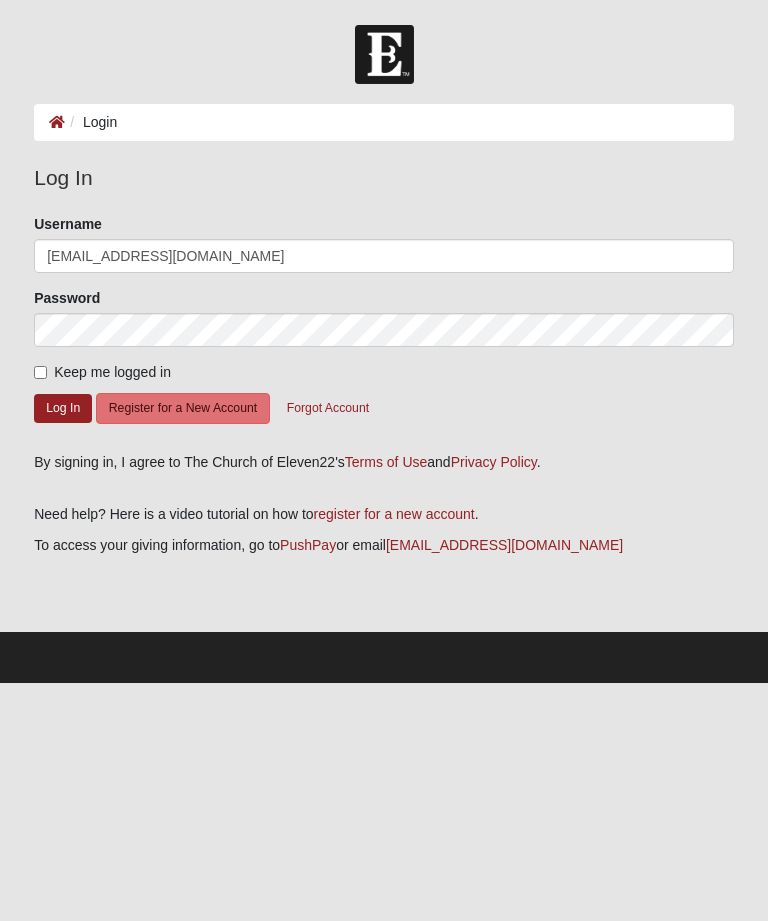 click on "Log In" 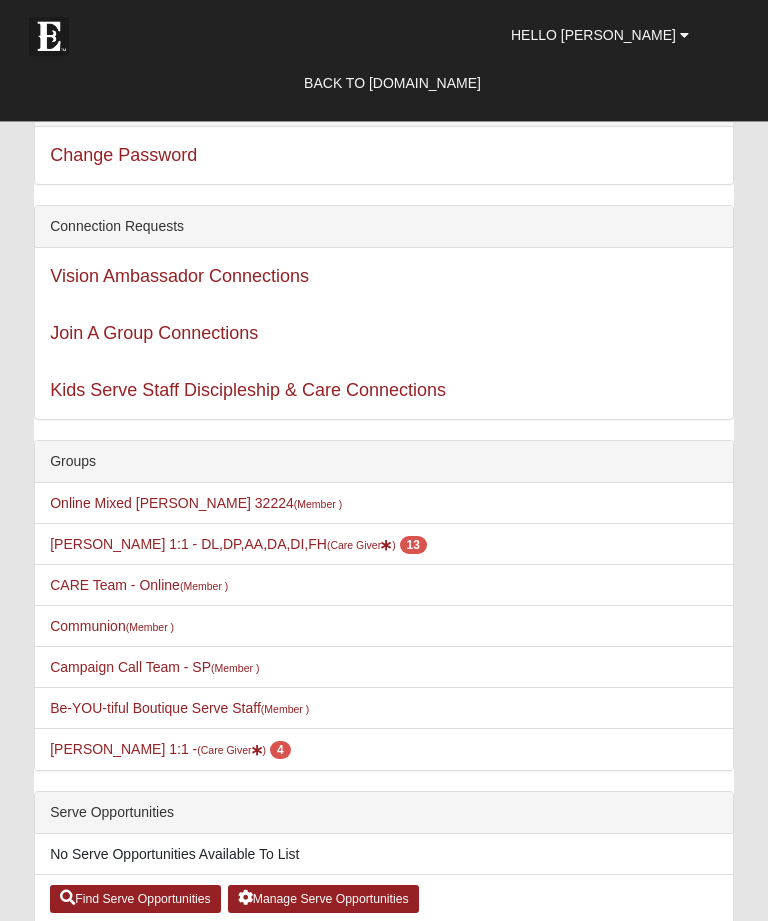 scroll, scrollTop: 105, scrollLeft: 0, axis: vertical 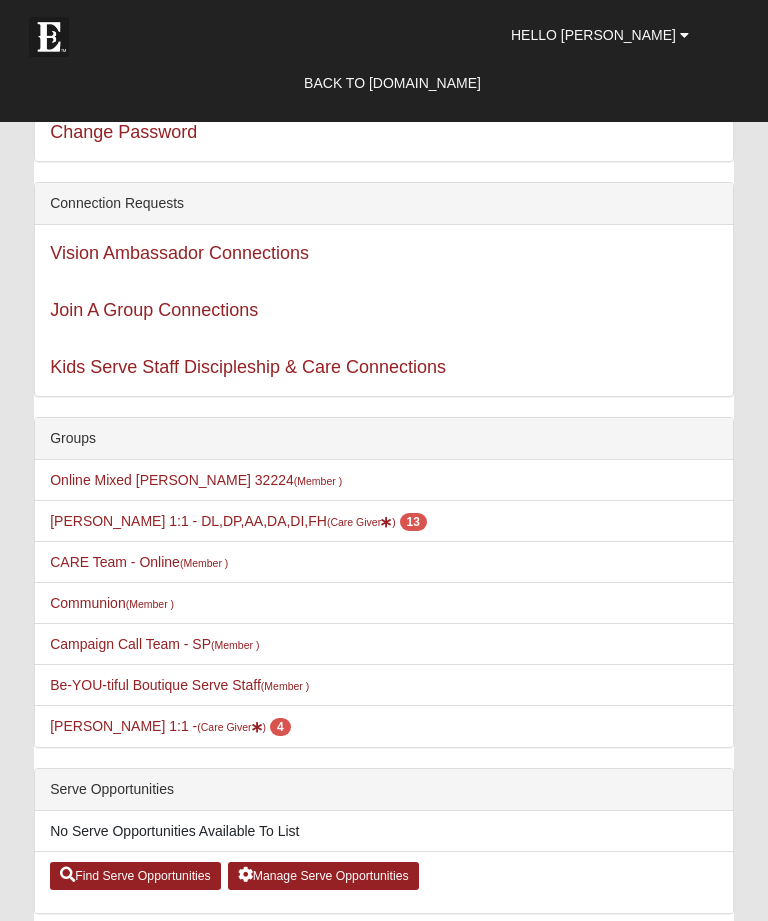 click on "[PERSON_NAME] 1:1 - DL,DP,AA,DA,DI,FH  (Care Giver
)
13" at bounding box center (238, 521) 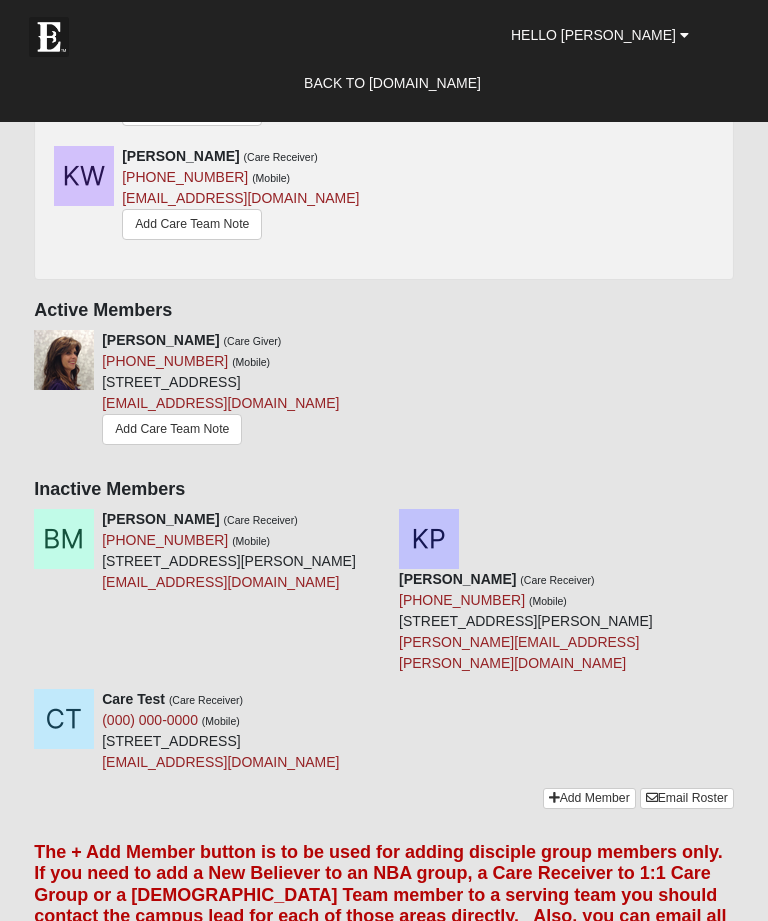 scroll, scrollTop: 1720, scrollLeft: 0, axis: vertical 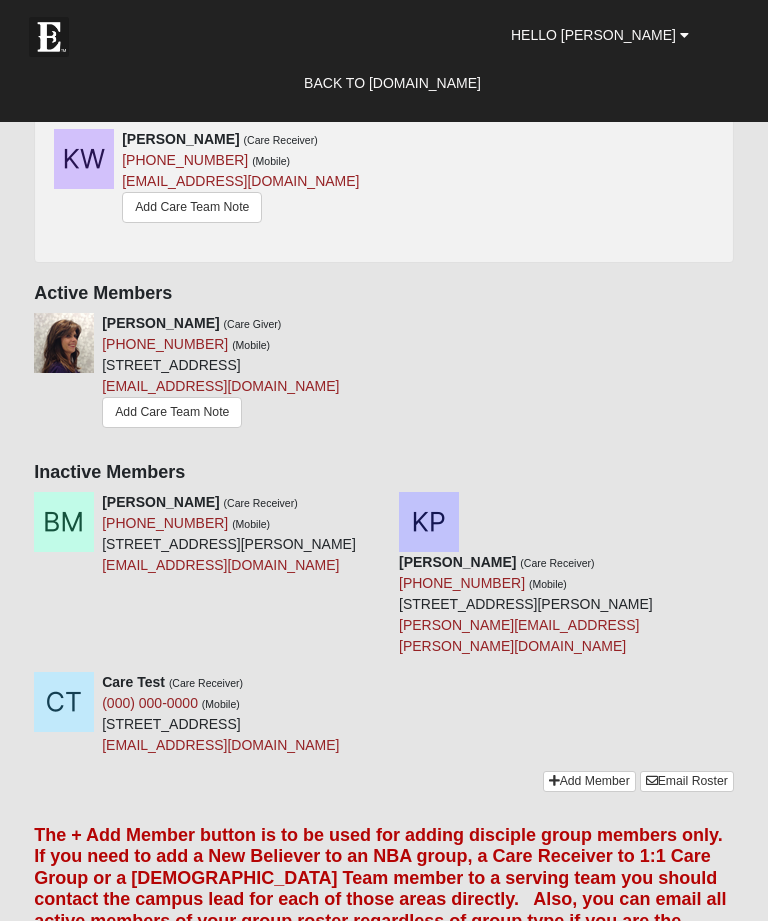 click on "Charlene Dangerfield
(Care Giver)
(904) 654-2821    (Mobile)
2357 Companion Cir W
Jacksonville, FL 32224-1358
charlenedangerfield@gmail.com
Add Care Team Note" at bounding box center [384, 380] 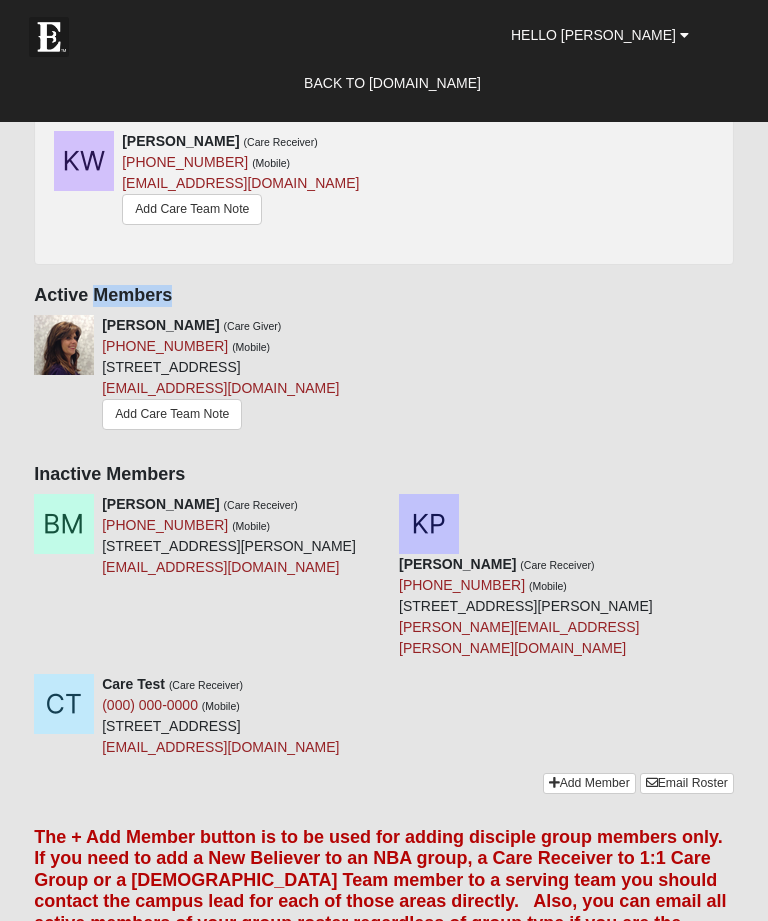 scroll, scrollTop: 1717, scrollLeft: 0, axis: vertical 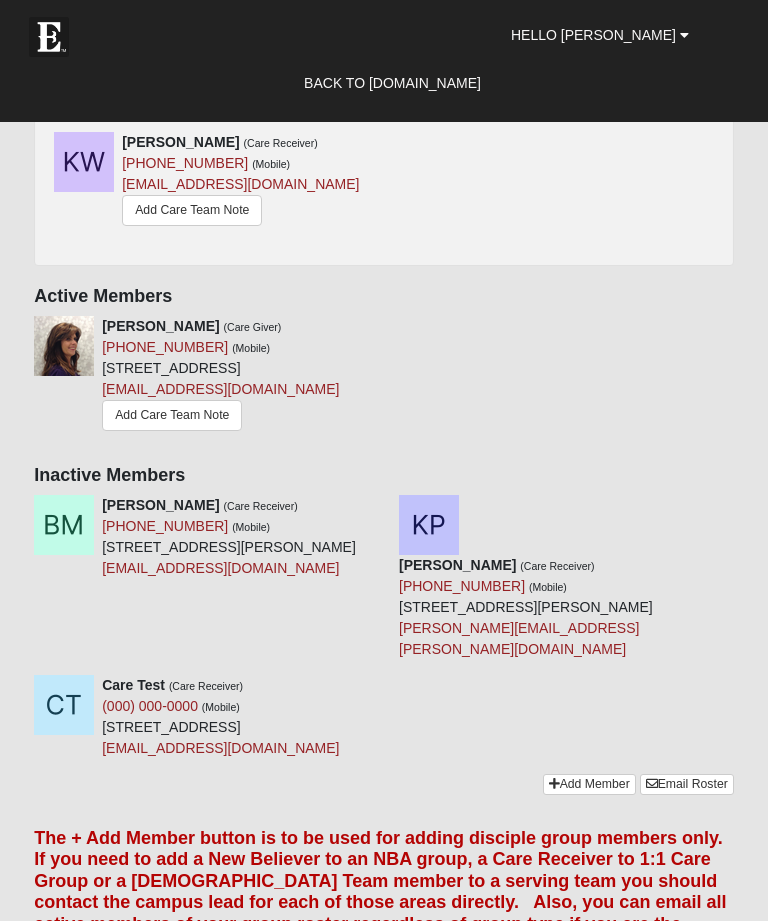 click on "Your communication preference:
Email SMS
Charlene Dangerfield 1:1 - DL,DP,AA,DA,DI,FH
Group Details:
Leaders:
Charlene Dangerfield  (Care Giver)
Edit
Pending Members
Sherri Akery
(Care Receiver)
(904) 402-7098    (Mobile)
sherriakery1992@gmail.com" at bounding box center [384, -231] 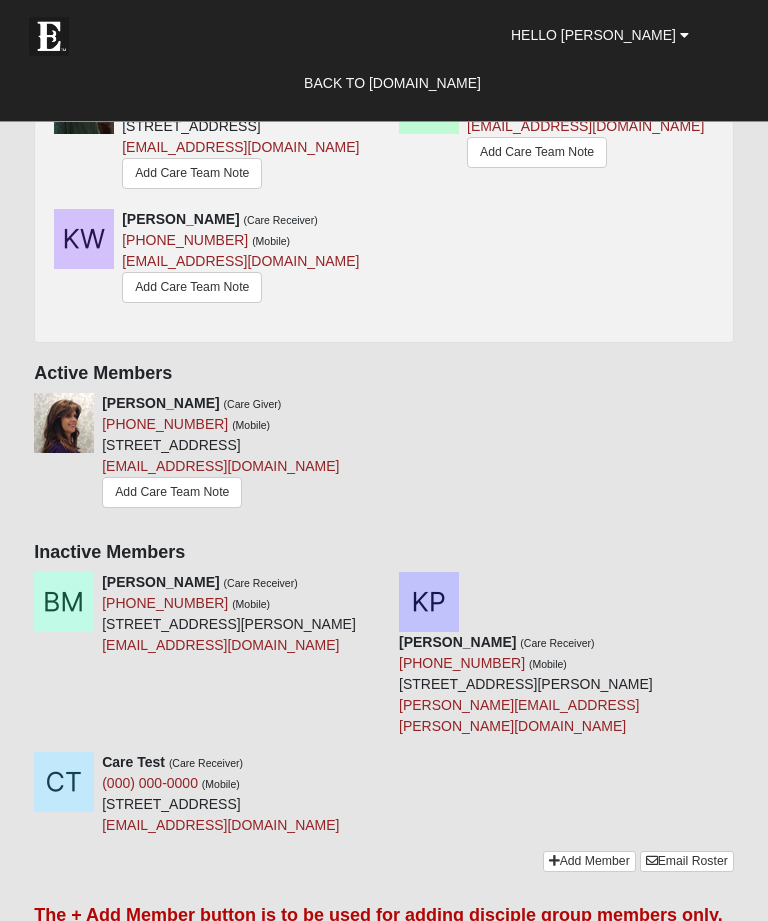scroll, scrollTop: 1640, scrollLeft: 0, axis: vertical 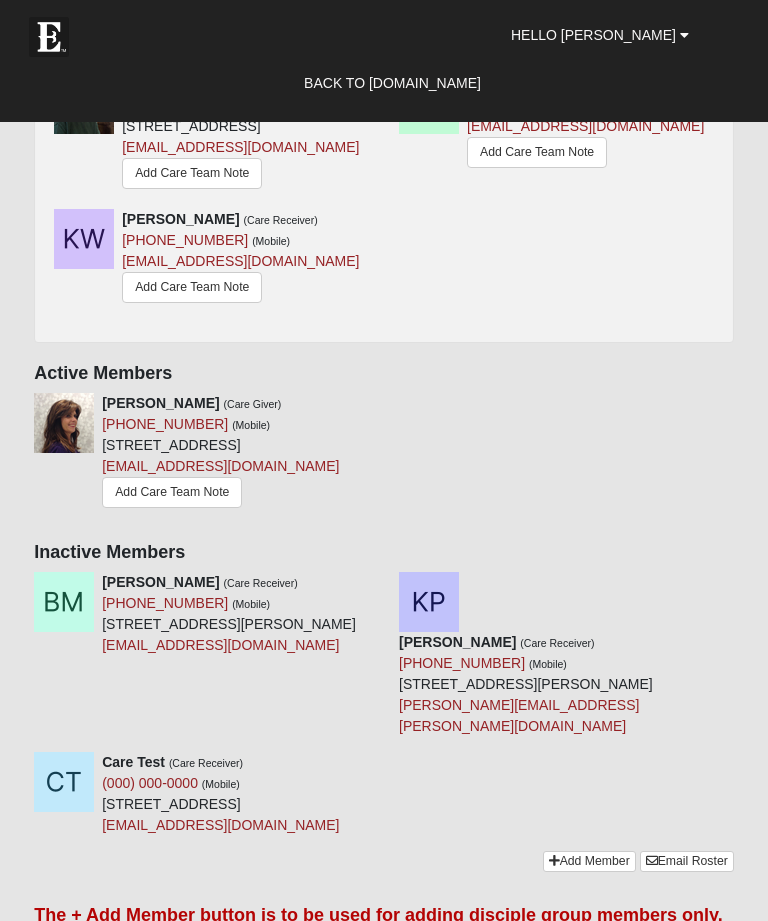 click on "Add Care Team Note" at bounding box center (192, 287) 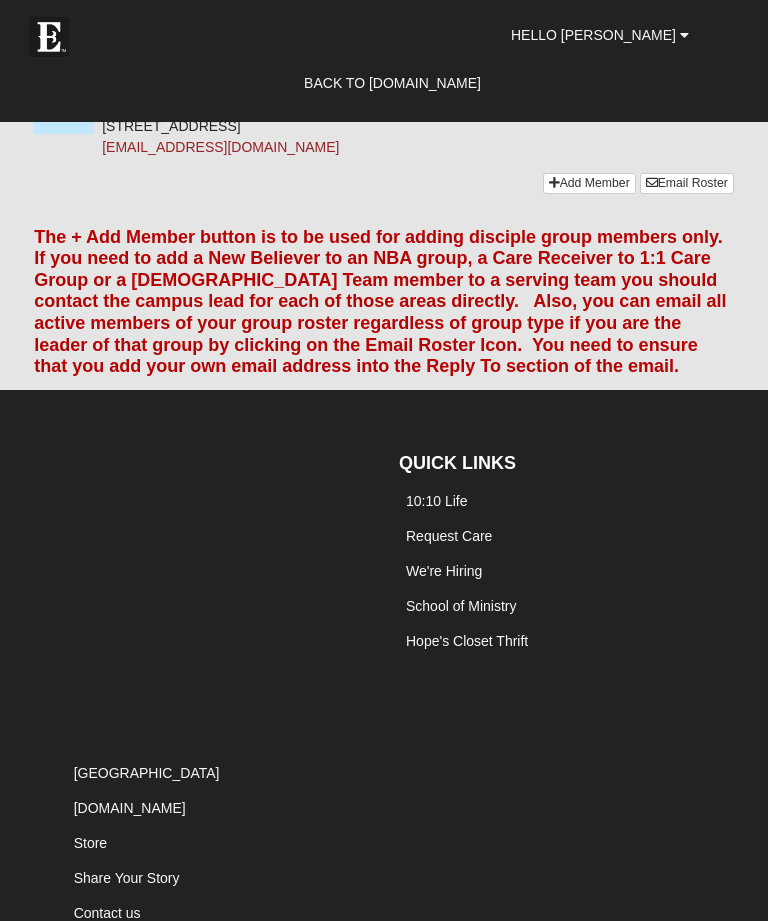 scroll, scrollTop: 2308, scrollLeft: 0, axis: vertical 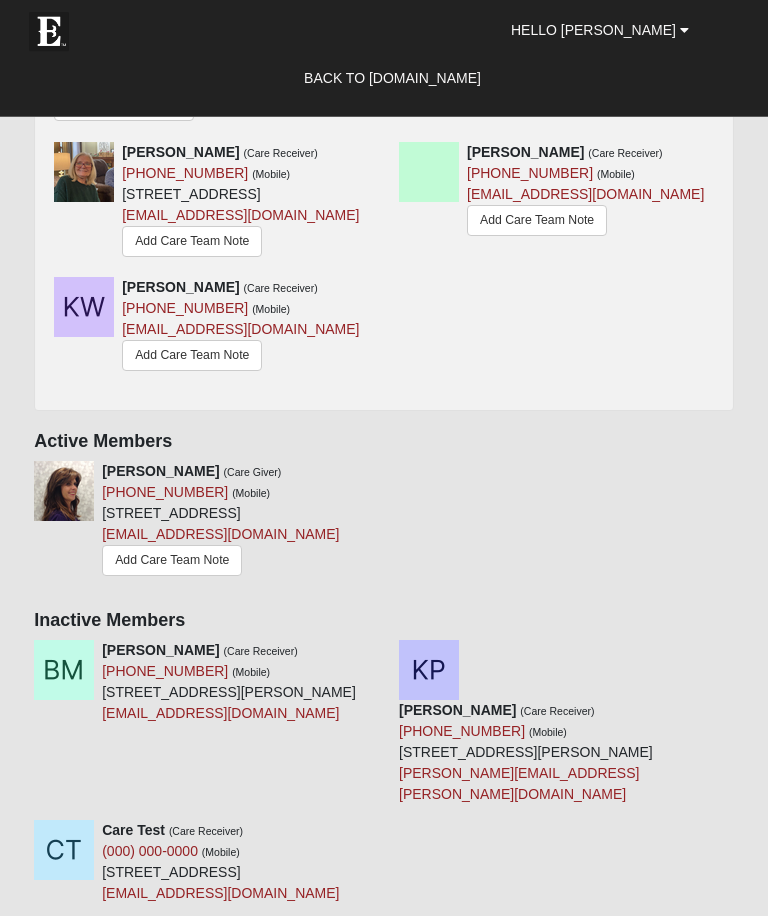 click on "Connie Sparks
(Care Receiver)
(904) 540-4182    (Mobile)
104 1/2 Main St
Bellville, OH 44813-1021
conniesparks1955@yahoo.com
Add Care Team Note
Onisha Stibbs
(Care Receiver)
(407) 209-5894    (Mobile)
onishastubbs@gmail.com
Add Care Team Note" at bounding box center [384, 215] 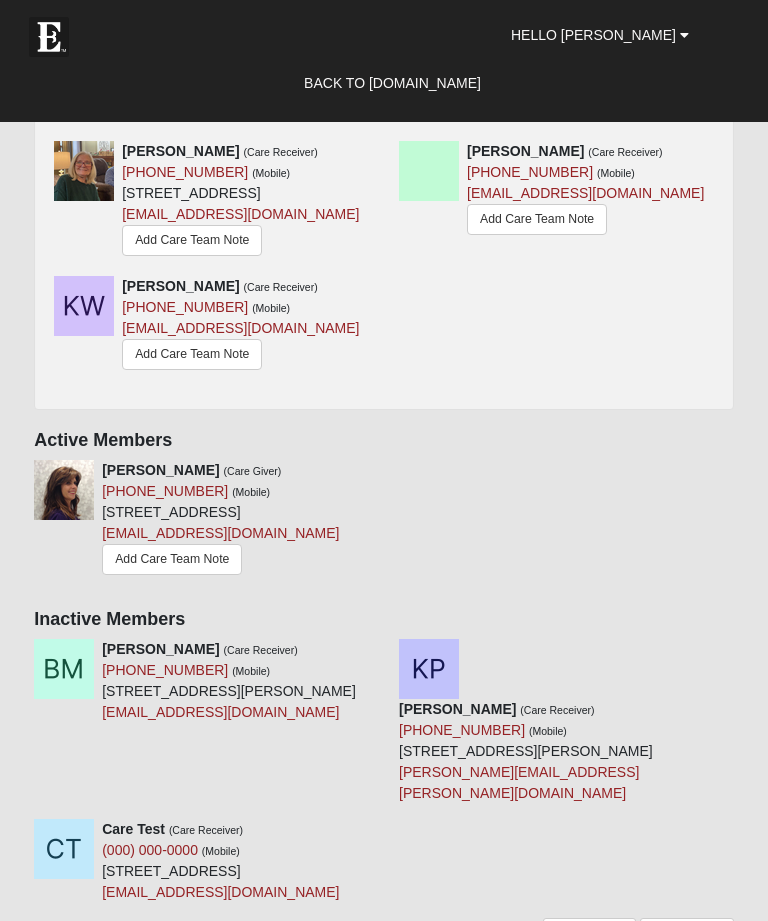 click on "Connie Sparks
(Care Receiver)
(904) 540-4182    (Mobile)
104 1/2 Main St
Bellville, OH 44813-1021
conniesparks1955@yahoo.com
Add Care Team Note
Onisha Stibbs
(Care Receiver)
(407) 209-5894    (Mobile)
onishastubbs@gmail.com
Add Care Team Note" at bounding box center [384, 208] 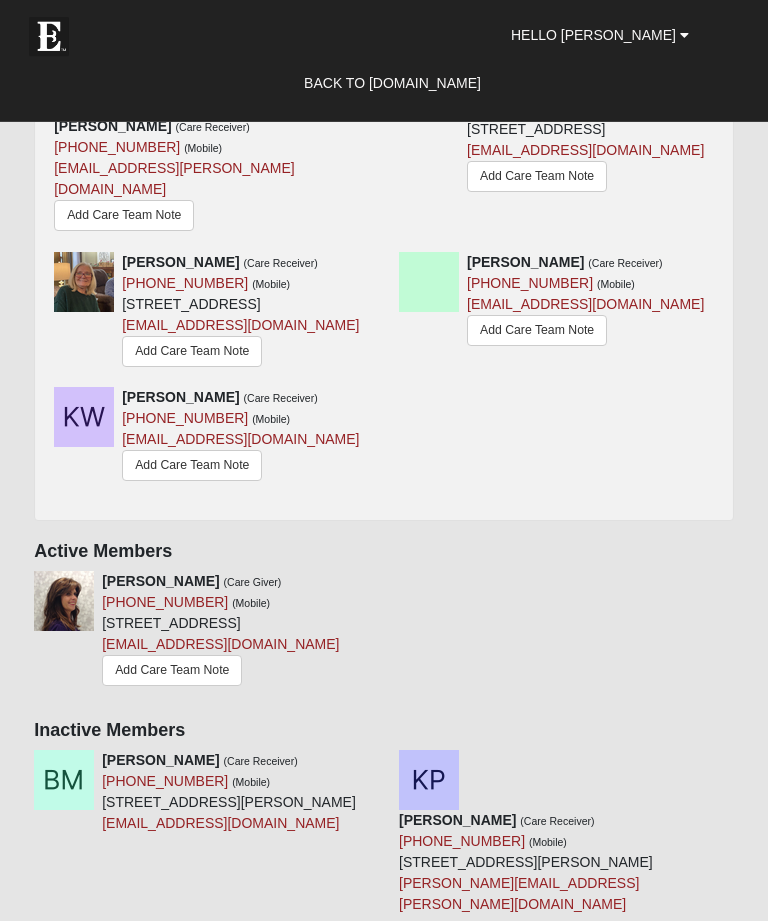 scroll, scrollTop: 1452, scrollLeft: 0, axis: vertical 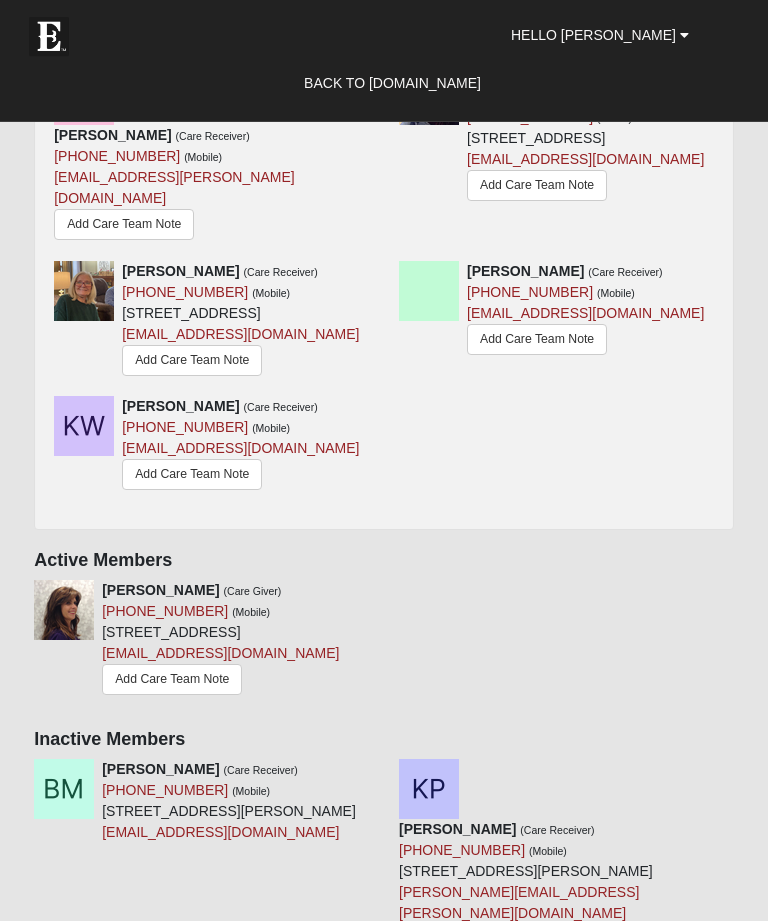 click on "Karhonda Walker
(Care Receiver)
(904) 903-3187    (Mobile)
knwalker1991@gmail.com
Add Care Team Note" at bounding box center (384, 454) 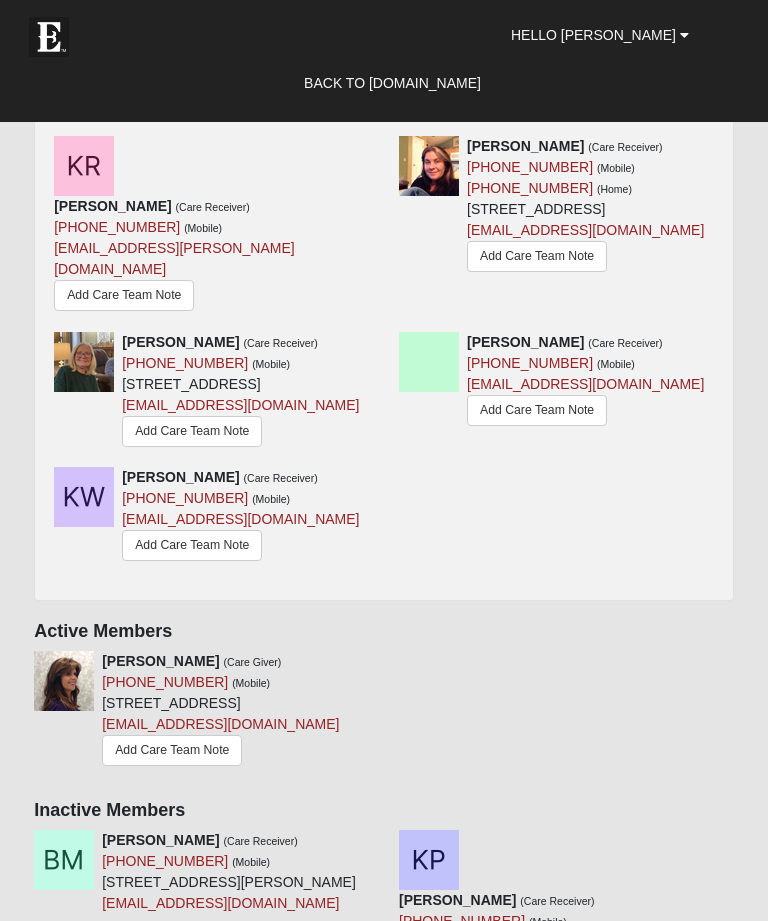 scroll, scrollTop: 1384, scrollLeft: 0, axis: vertical 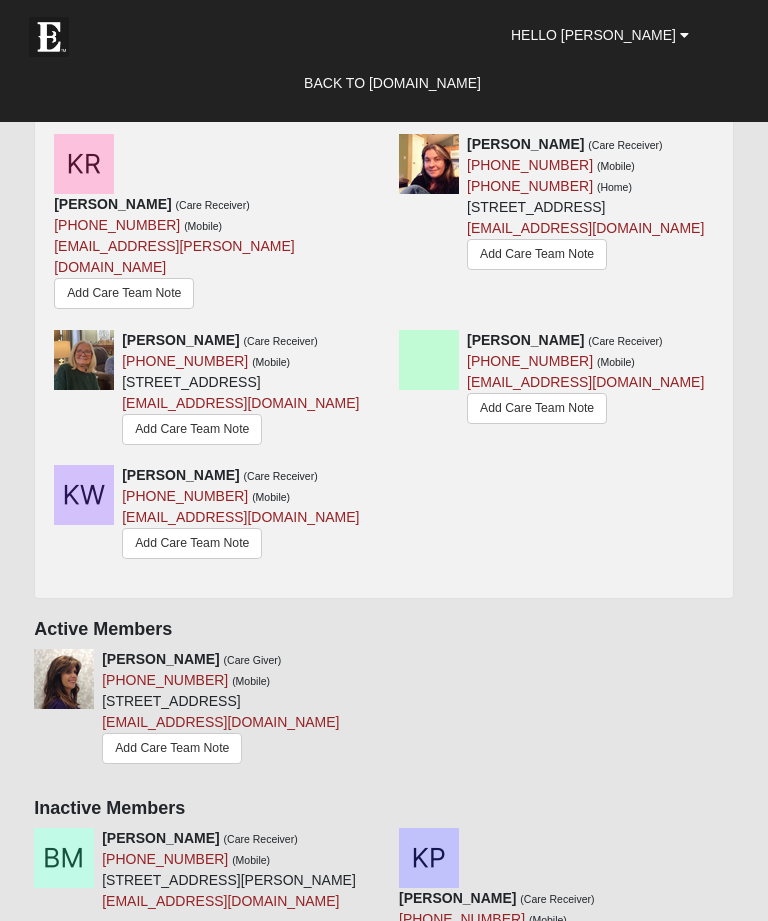 click on "Connie Sparks
(Care Receiver)
(904) 540-4182    (Mobile)
104 1/2 Main St
Bellville, OH 44813-1021
conniesparks1955@yahoo.com
Add Care Team Note
Onisha Stibbs
(Care Receiver)
(407) 209-5894    (Mobile)
onishastubbs@gmail.com
Add Care Team Note" at bounding box center (384, 397) 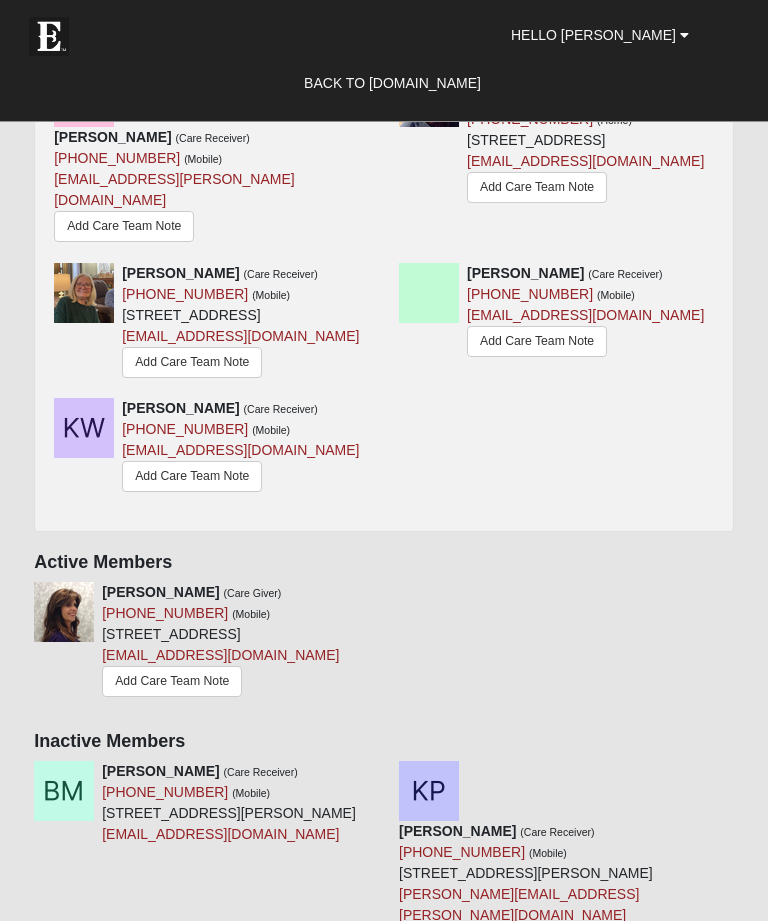 scroll, scrollTop: 1452, scrollLeft: 0, axis: vertical 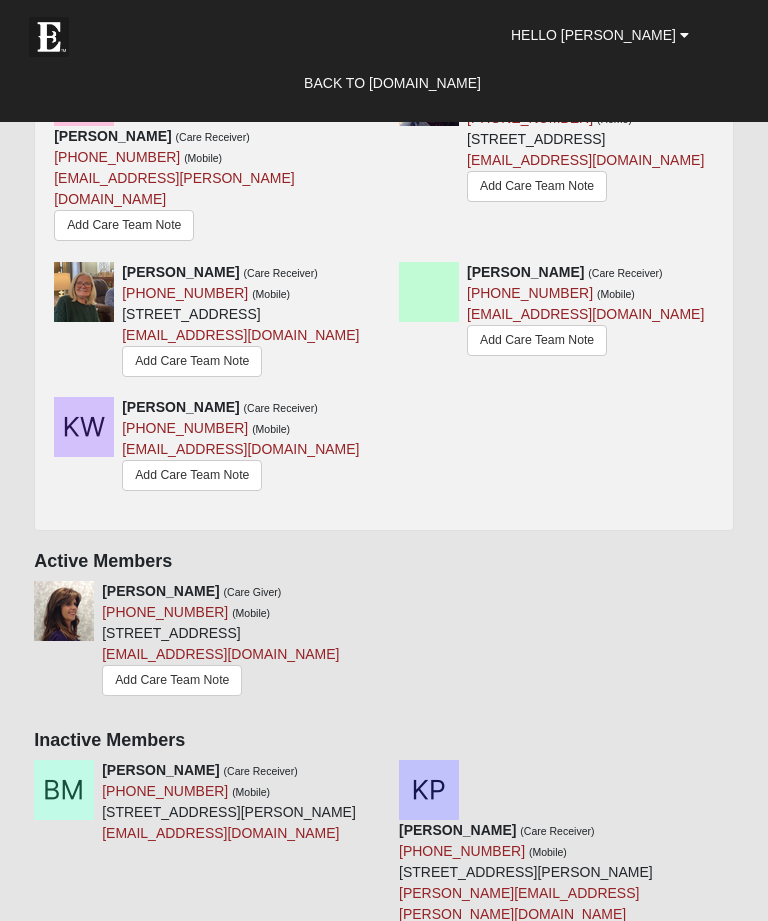 click on "Add Care Team Note" at bounding box center (192, 475) 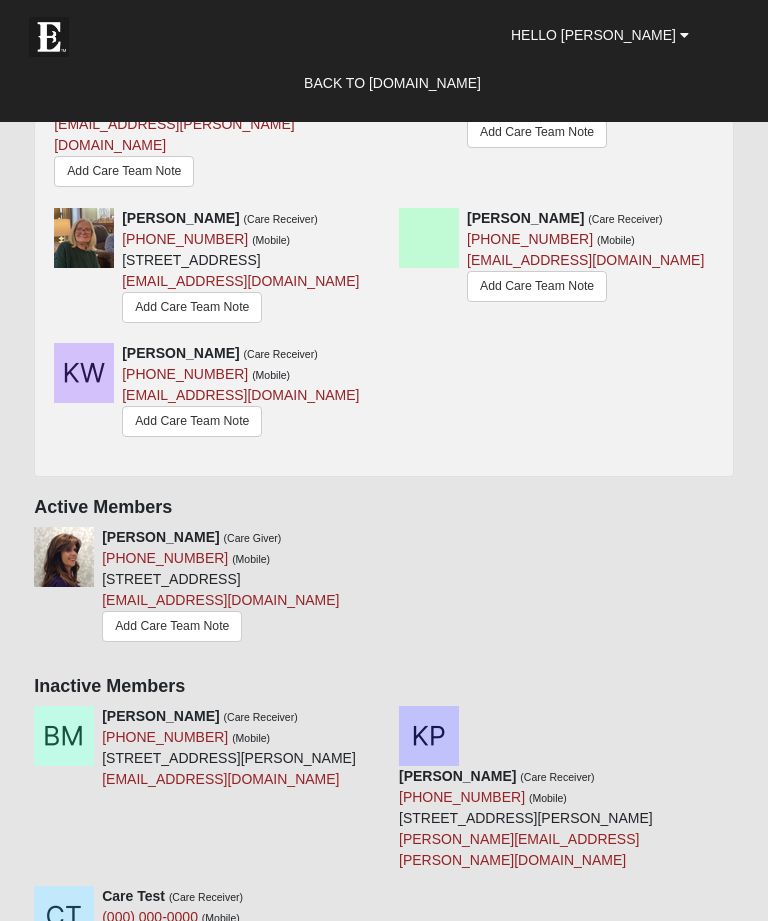 scroll, scrollTop: 1502, scrollLeft: 0, axis: vertical 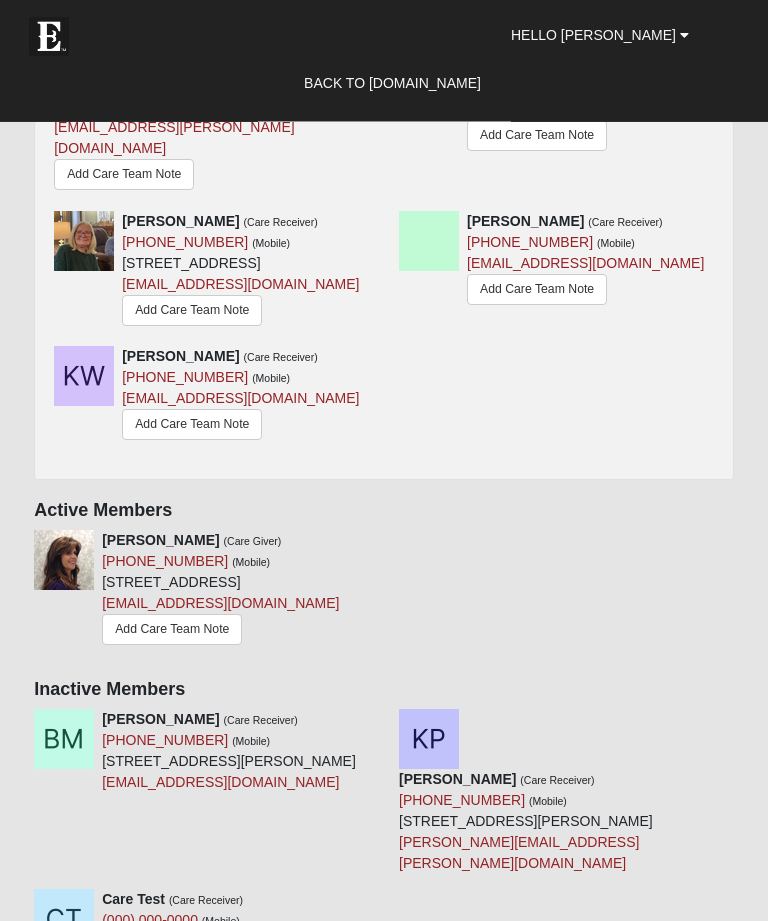 click on "Karhonda Walker
(Care Receiver)
(904) 903-3187    (Mobile)
knwalker1991@gmail.com
Add Care Team Note" at bounding box center [384, 404] 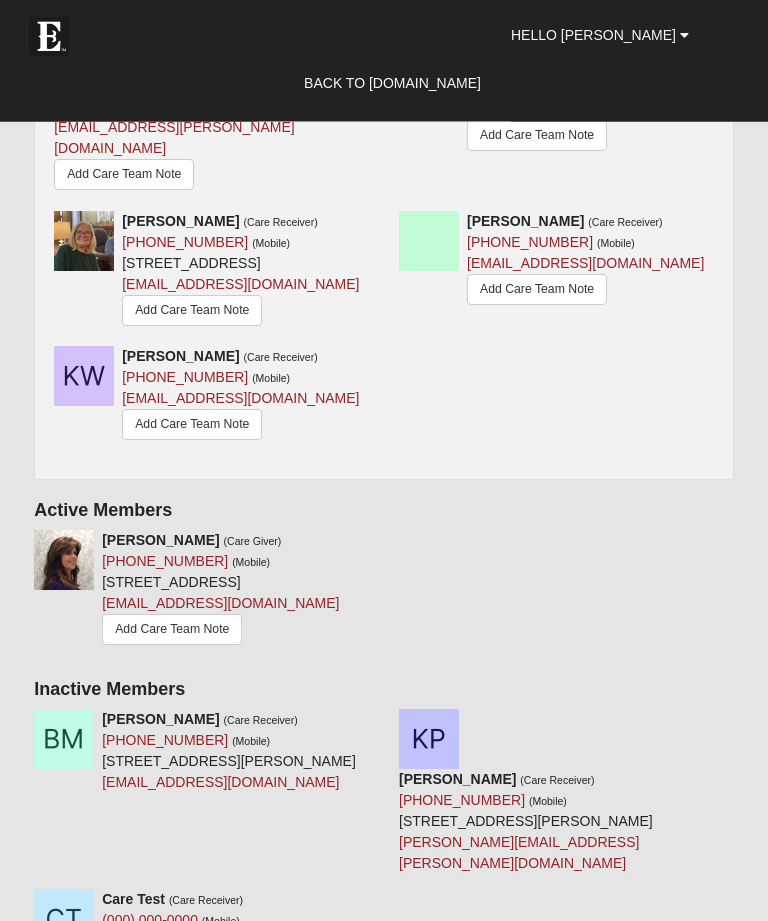 scroll, scrollTop: 1503, scrollLeft: 0, axis: vertical 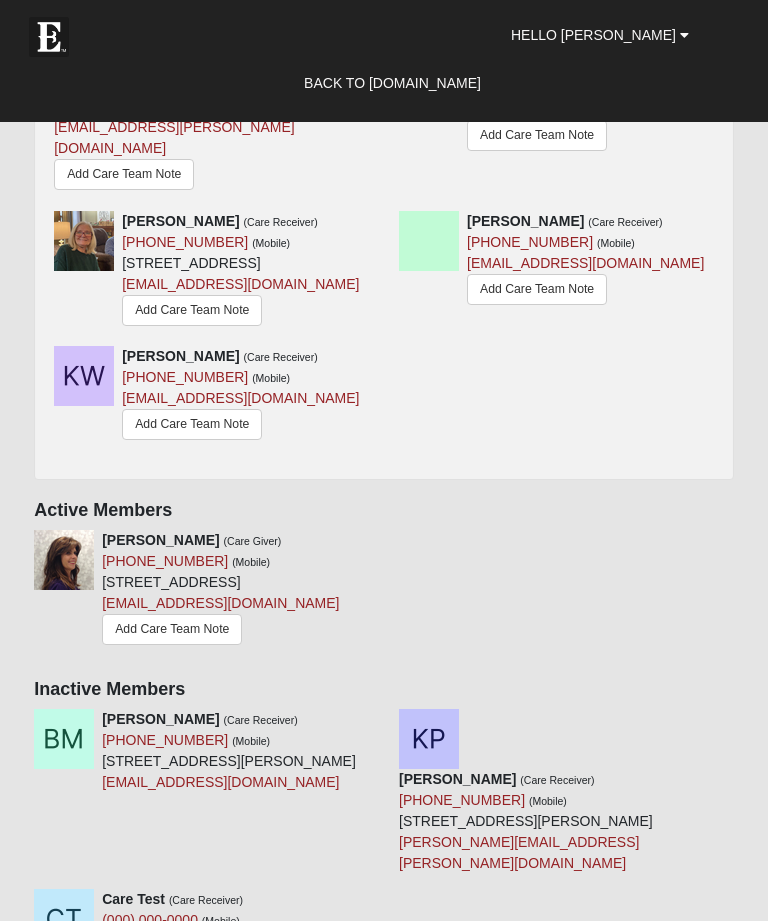 click on "Add Care Team Note" at bounding box center [537, 289] 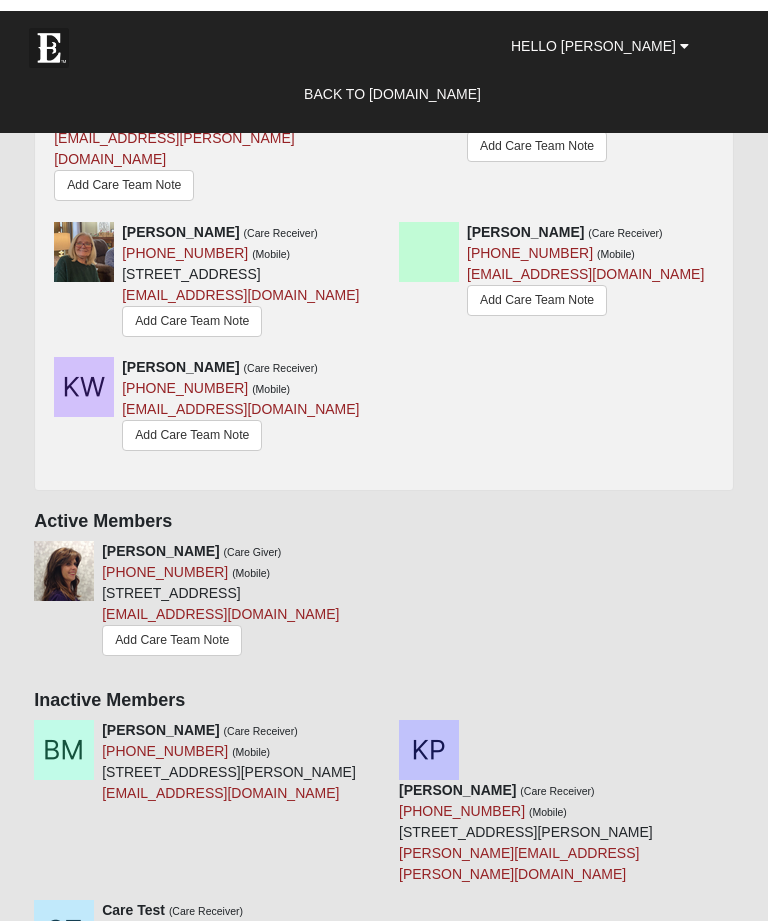 scroll, scrollTop: 1491, scrollLeft: 0, axis: vertical 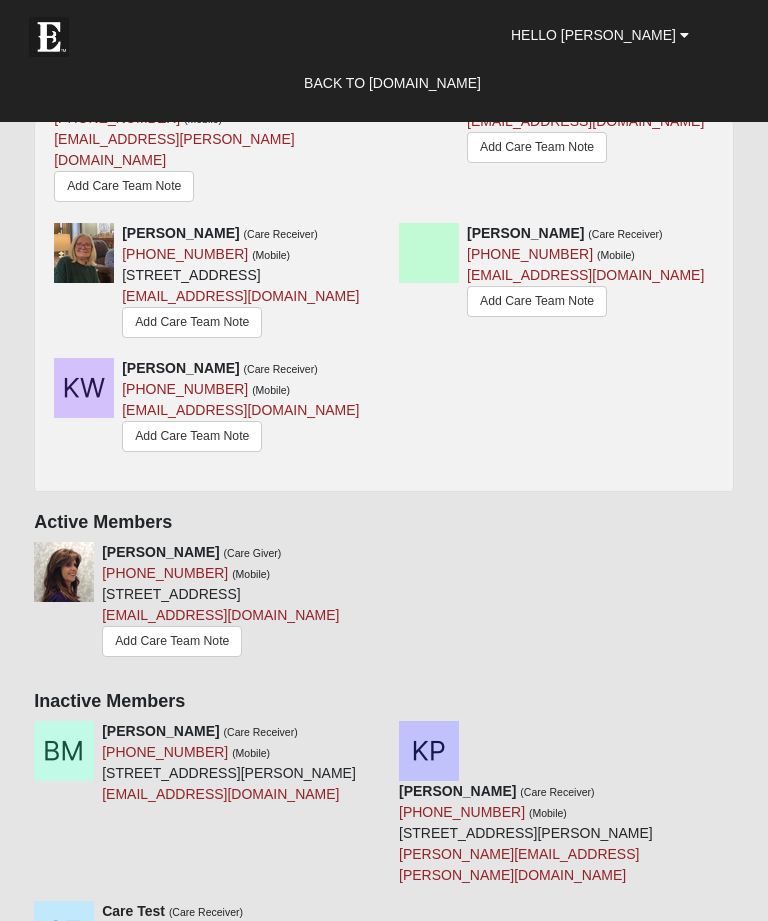 click on "Add Care Team Note" at bounding box center (192, 322) 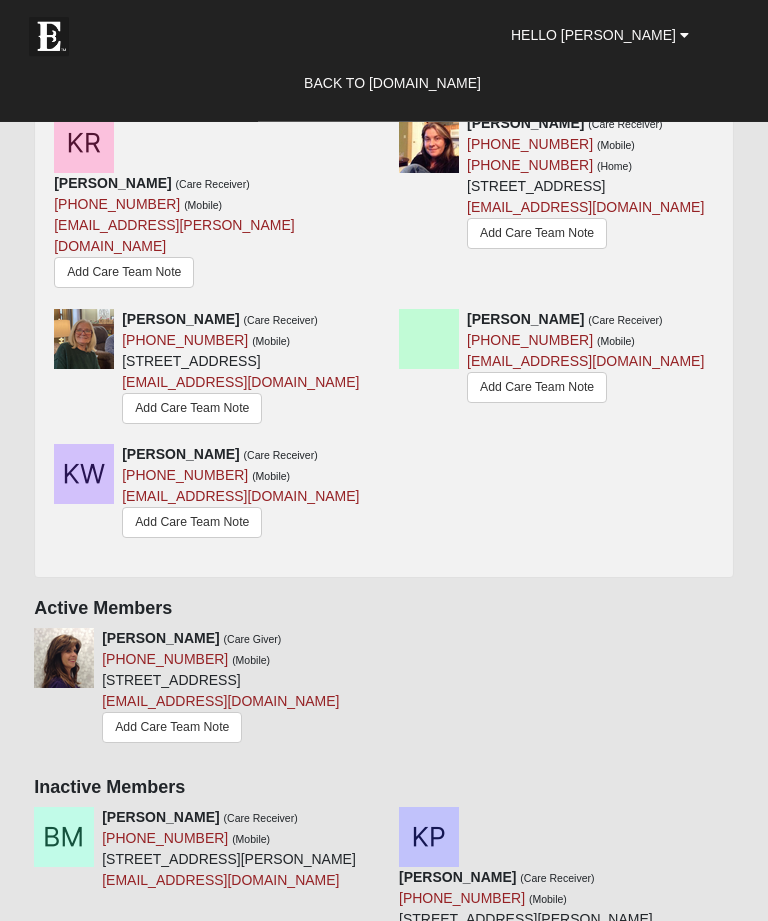 scroll, scrollTop: 1405, scrollLeft: 0, axis: vertical 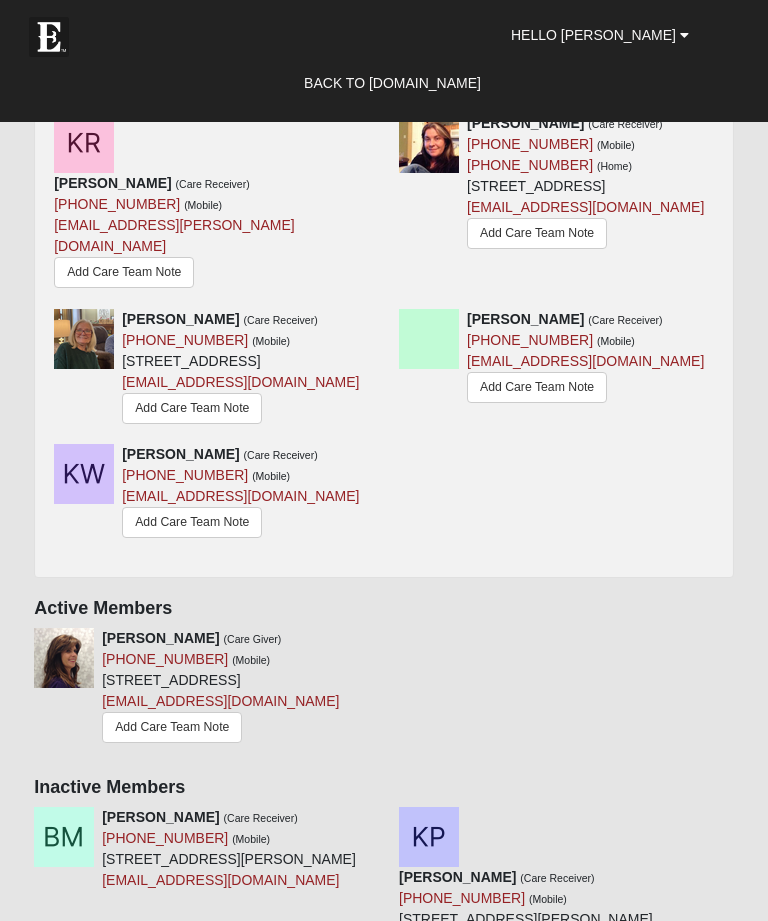 click on "Add Care Team Note" at bounding box center (537, 233) 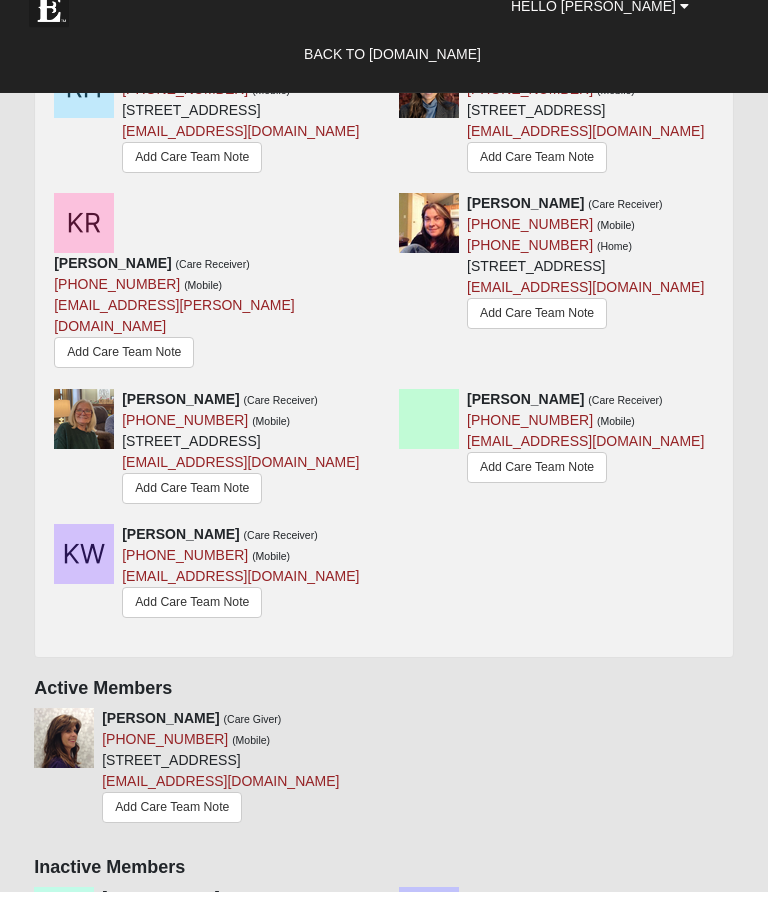 click on "Connie Sparks
(Care Receiver)
(904) 540-4182    (Mobile)
104 1/2 Main St
Bellville, OH 44813-1021
conniesparks1955@yahoo.com
Add Care Team Note" at bounding box center (211, 479) 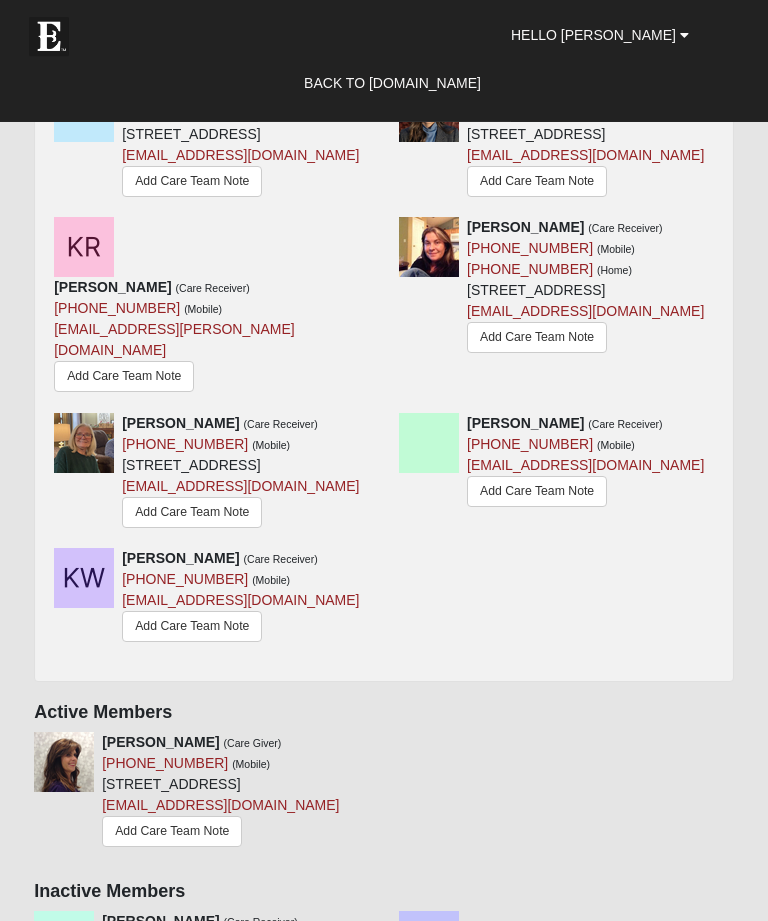 scroll, scrollTop: 1292, scrollLeft: 0, axis: vertical 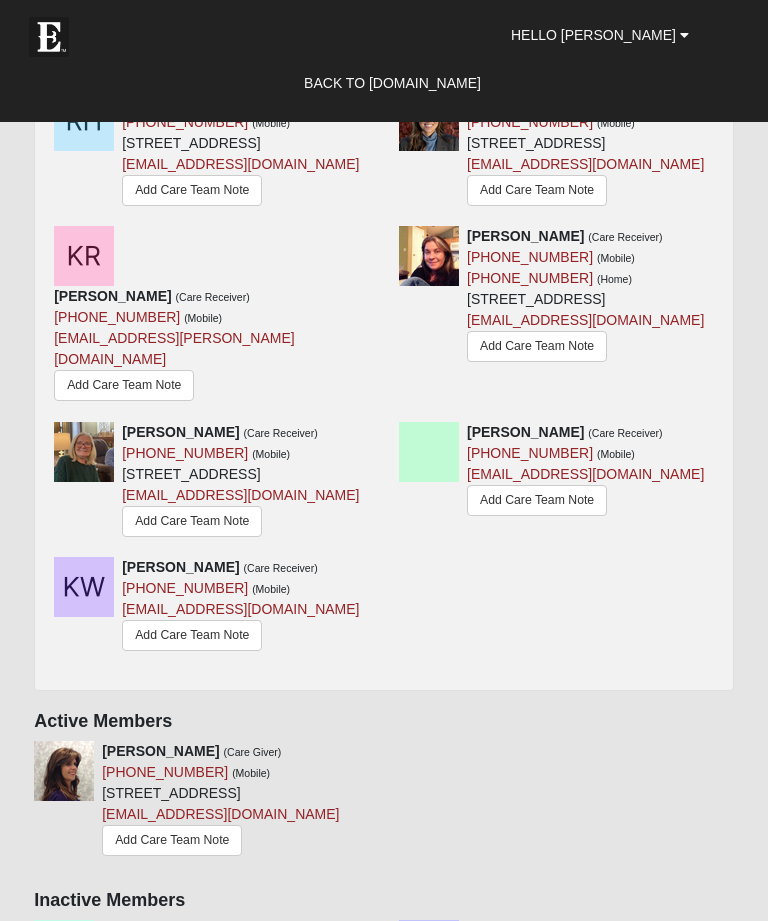 click on "Add Care Team Note" at bounding box center [124, 385] 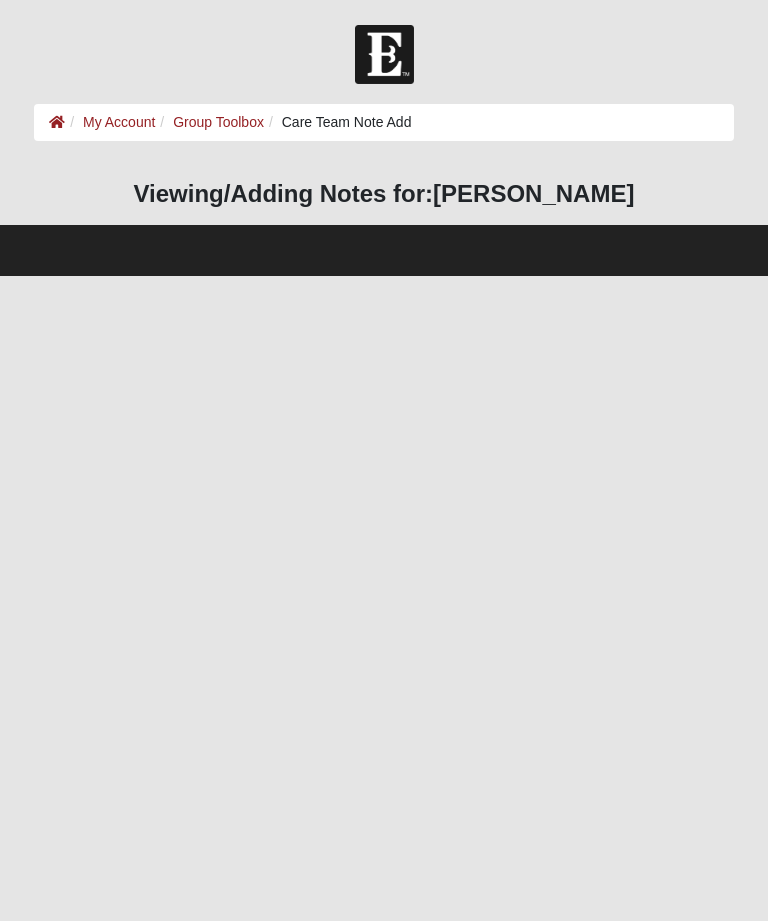 scroll, scrollTop: 0, scrollLeft: 0, axis: both 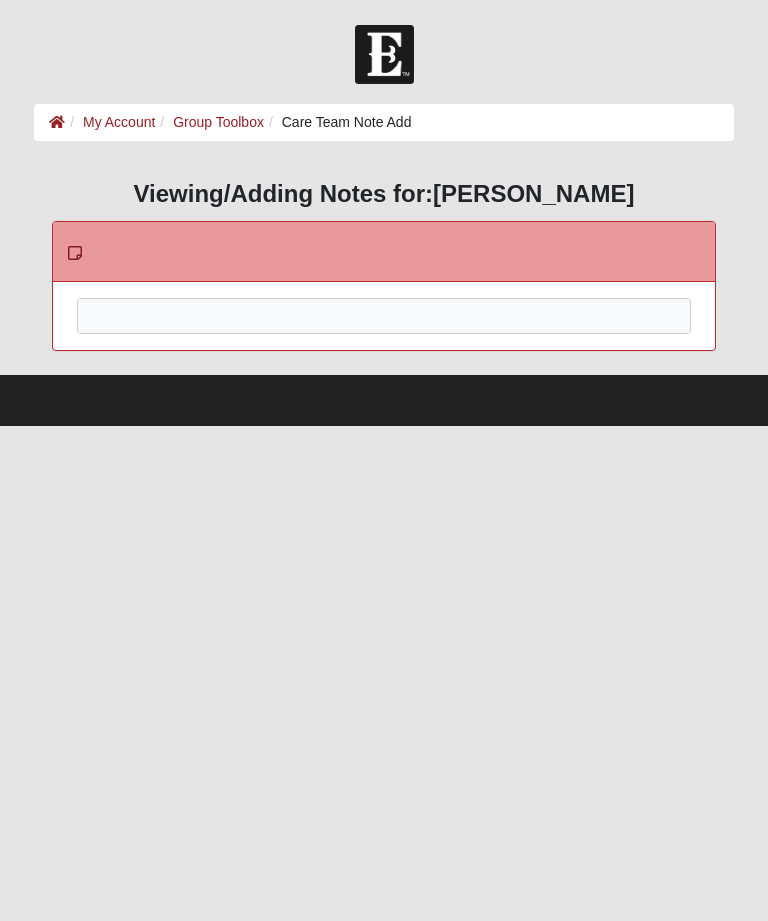 click at bounding box center (384, 343) 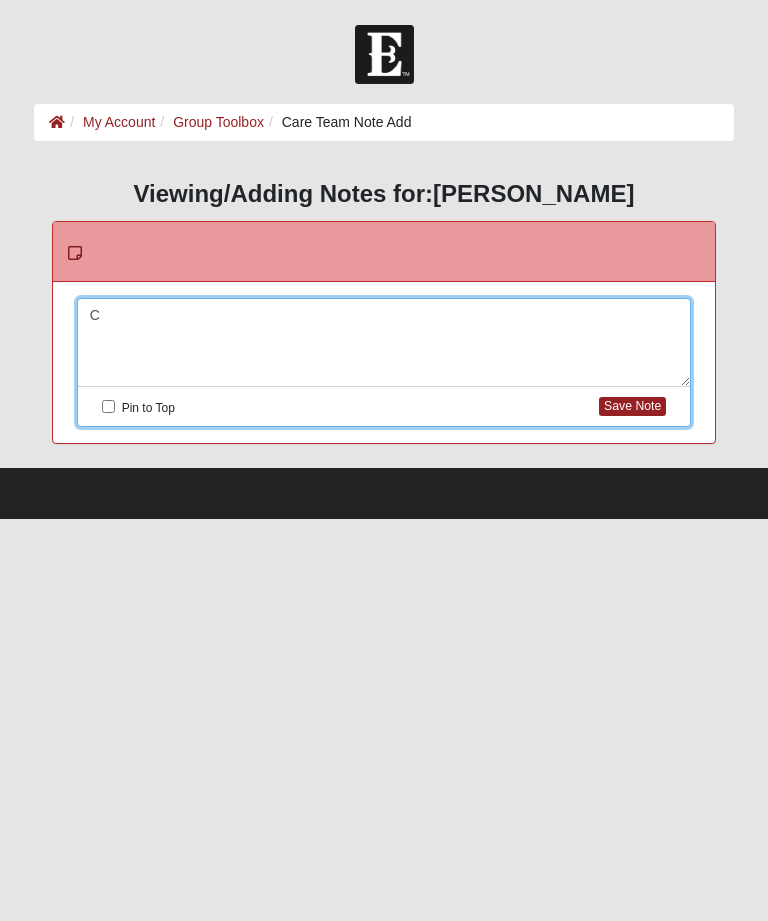 type 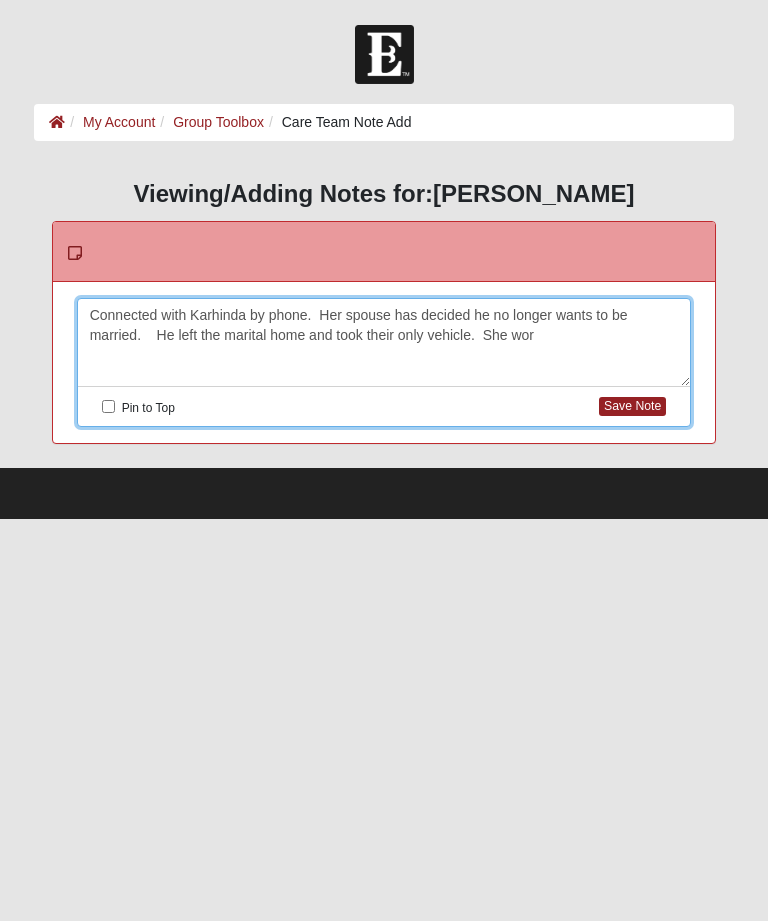 click on "Connected with Karhinda by phone.  Her spouse has decided he no longer wants to be married.    He left the marital home and took their only vehicle.  She wor" at bounding box center [384, 343] 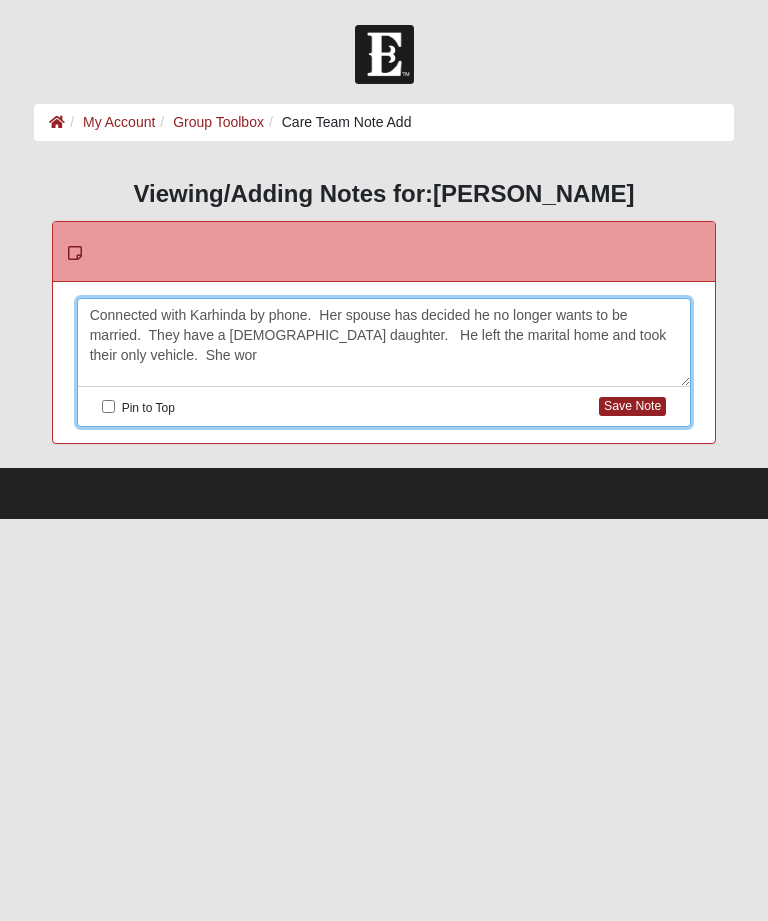 click on "Connected with Karhinda by phone.  Her spouse has decided he no longer wants to be married.  They have a 1 year old daughter.   He left the marital home and took their only vehicle.  She wor" at bounding box center (384, 343) 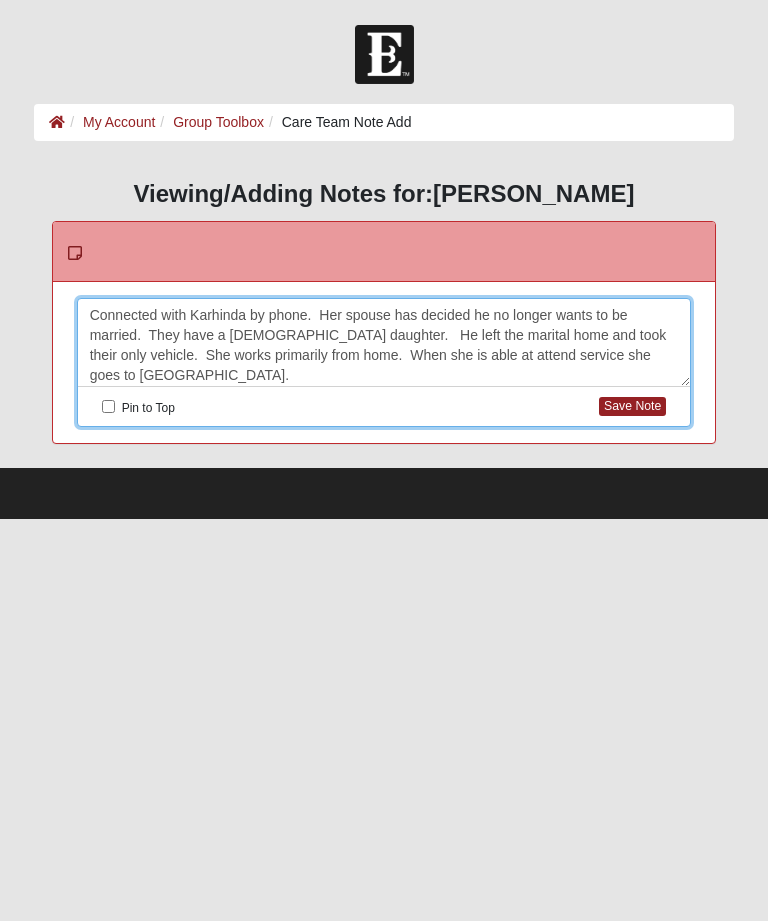 click on "Connected with Karhinda by phone.  Her spouse has decided he no longer wants to be married.  They have a 1 year old daughter.   He left the marital home and took their only vehicle.  She works primarily from home.  When she is able at attend service she goes to Arlington." at bounding box center (384, 343) 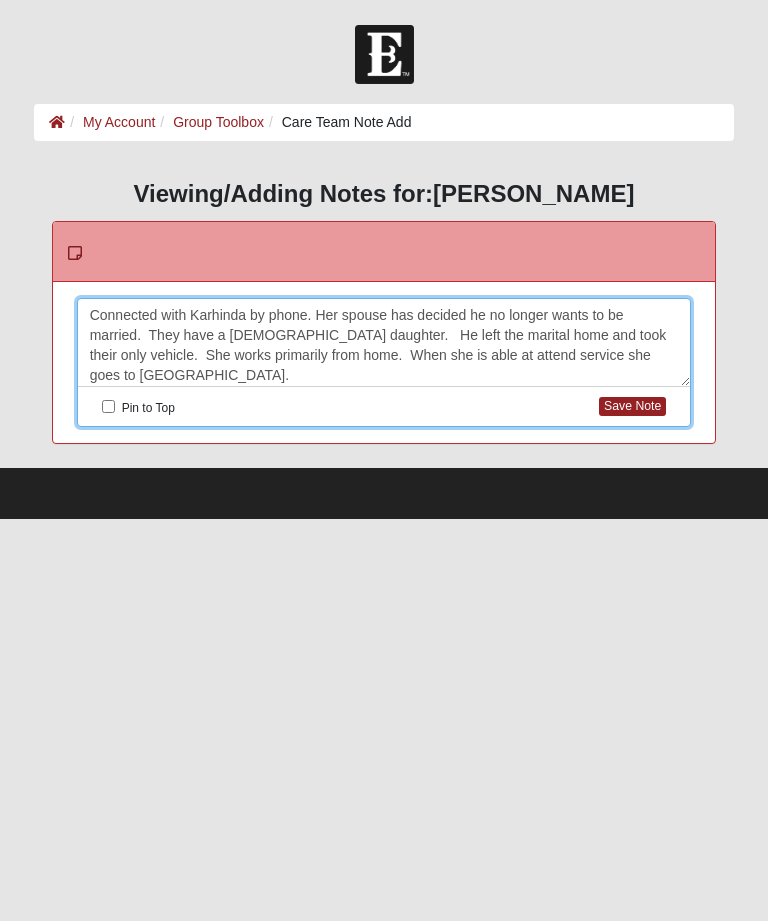 click on "Connected with Karhinda by phone. Her spouse has decided he no longer wants to be married.  They have a 1 year old daughter.   He left the marital home and took their only vehicle.  She works primarily from home.  When she is able at attend service she goes to Arlington." at bounding box center (384, 343) 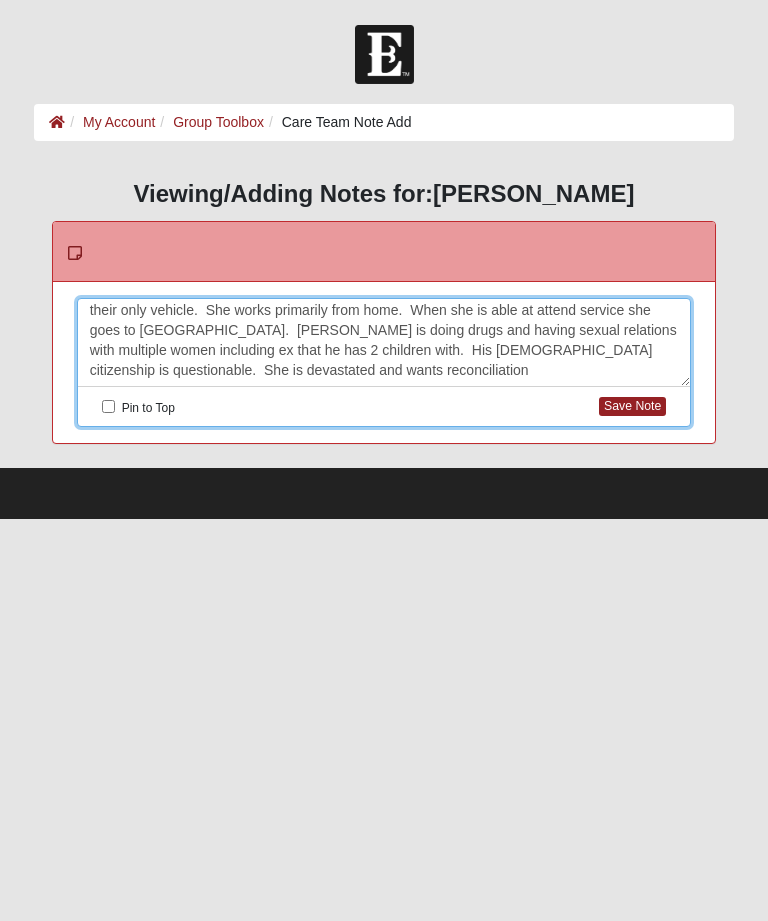 scroll, scrollTop: 38, scrollLeft: 0, axis: vertical 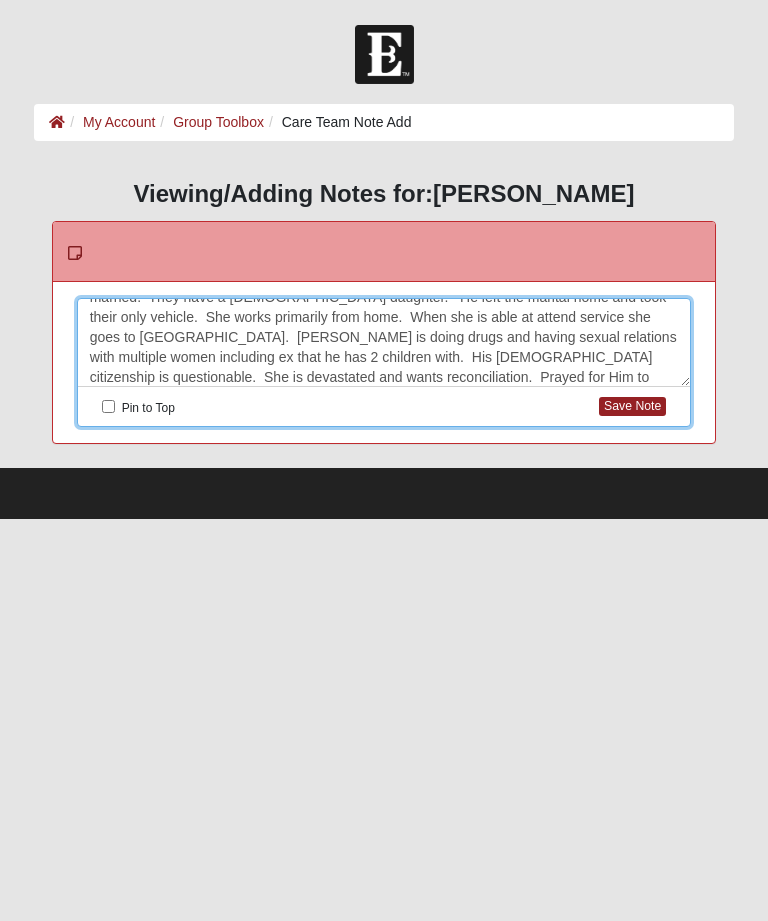 click on "Connected with Karhinda by phone. Her spouse has decided he no longer wants to be married.  They have a 1 year old daughter.   He left the marital home and took their only vehicle.  She works primarily from home.  When she is able at attend service she goes to Arlington.  Spouse is doing drugs and having sexual relations with multiple women including ex that he has 2 children with.  His US citizenship is questionable.  She is devastated and wants reconciliation.  Prayed for Him to give her and the child comfort and protection." at bounding box center (384, 343) 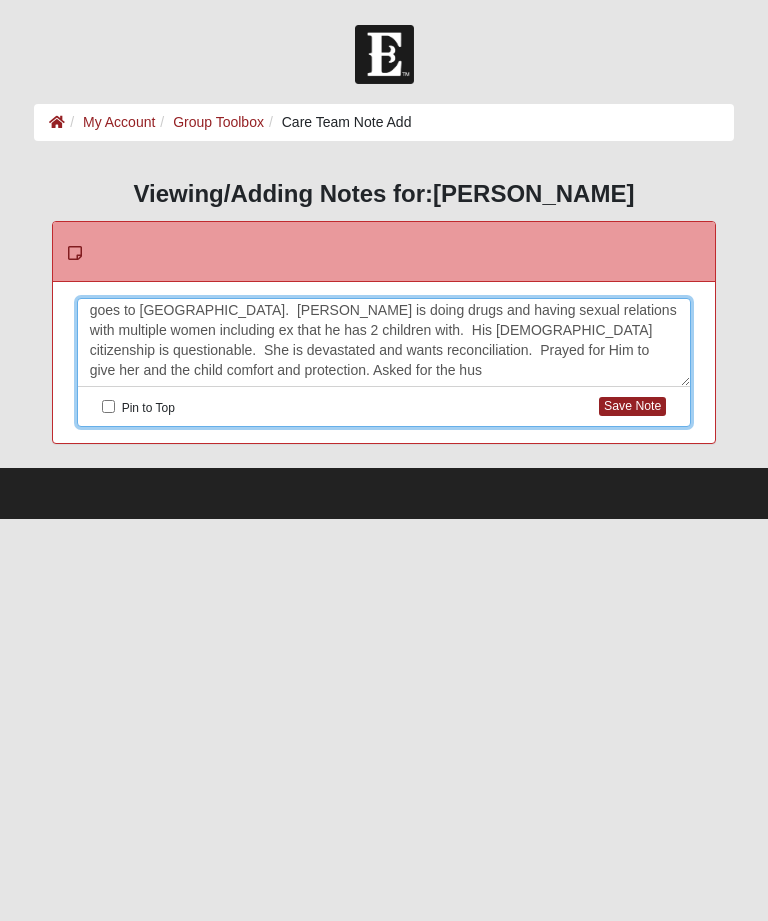 scroll, scrollTop: 58, scrollLeft: 0, axis: vertical 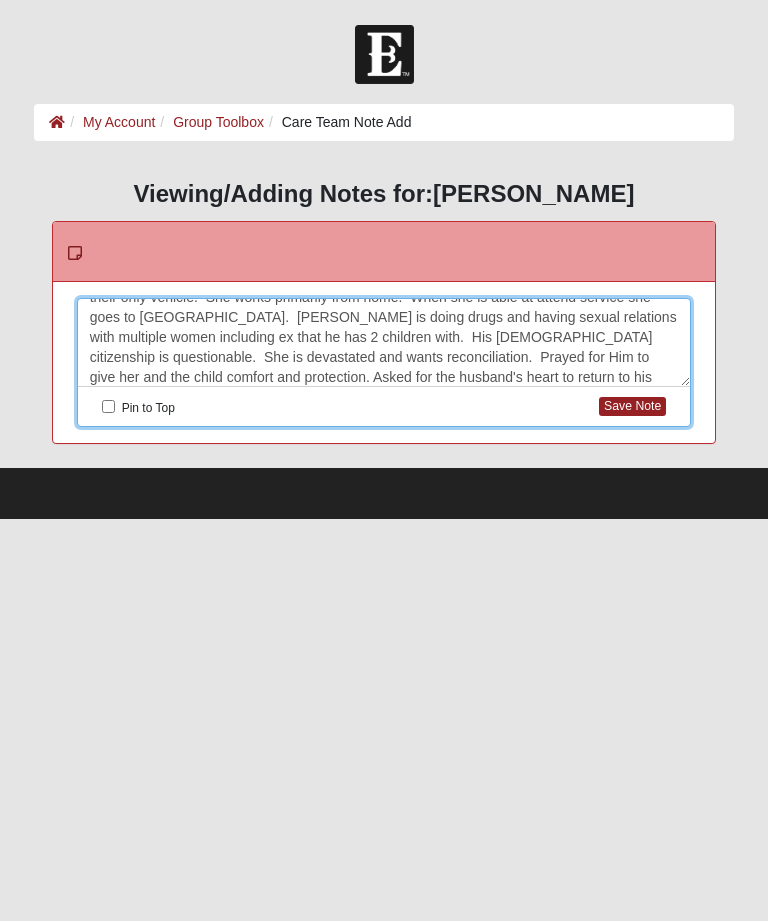 click on "Connected with Karhinda by phone. Her spouse has decided he no longer wants to be married.  They have a 1 year old daughter.   He left the marital home and took their only vehicle.  She works primarily from home.  When she is able at attend service she goes to Arlington.  Spouse is doing drugs and having sexual relations with multiple women including ex that he has 2 children with.  His US citizenship is questionable.  She is devastated and wants reconciliation.  Prayed for Him to give her and the child comfort and protection. Asked for the husband's heart to return to his wife. She i" at bounding box center (384, 343) 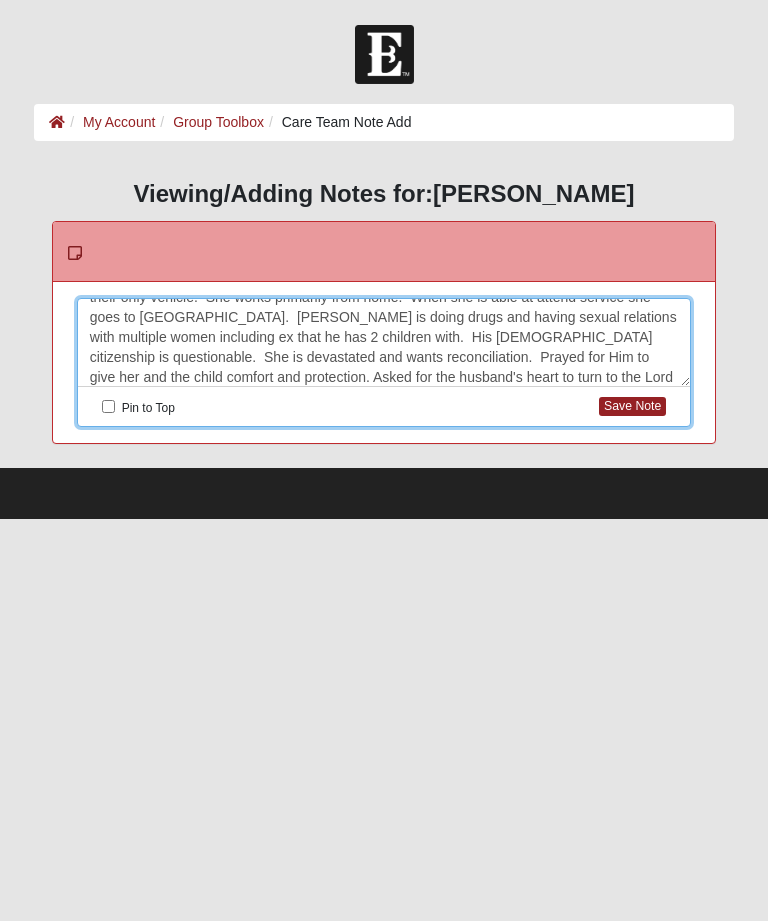 click on "Connected with Karhinda by phone. Her spouse has decided he no longer wants to be married.  They have a 1 year old daughter.   He left the marital home and took their only vehicle.  She works primarily from home.  When she is able at attend service she goes to Arlington.  Spouse is doing drugs and having sexual relations with multiple women including ex that he has 2 children with.  His US citizenship is questionable.  She is devastated and wants reconciliation.  Prayed for Him to give her and the child comfort and protection. Asked for the husband's heart to turn to the Lord and return to his wife. She i" at bounding box center [384, 343] 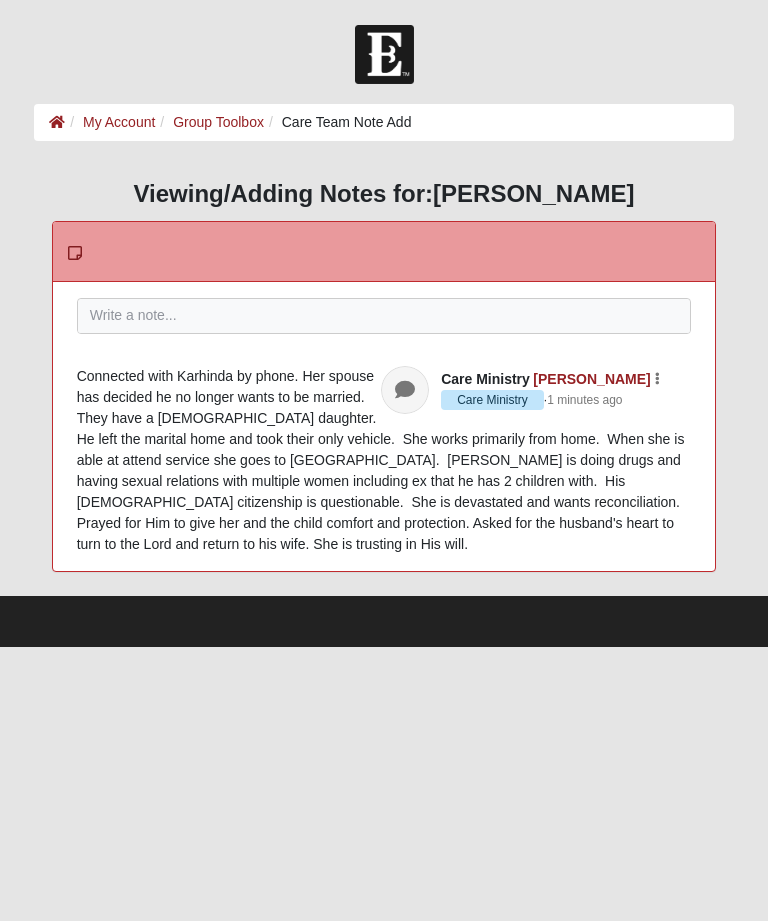 scroll, scrollTop: 0, scrollLeft: 0, axis: both 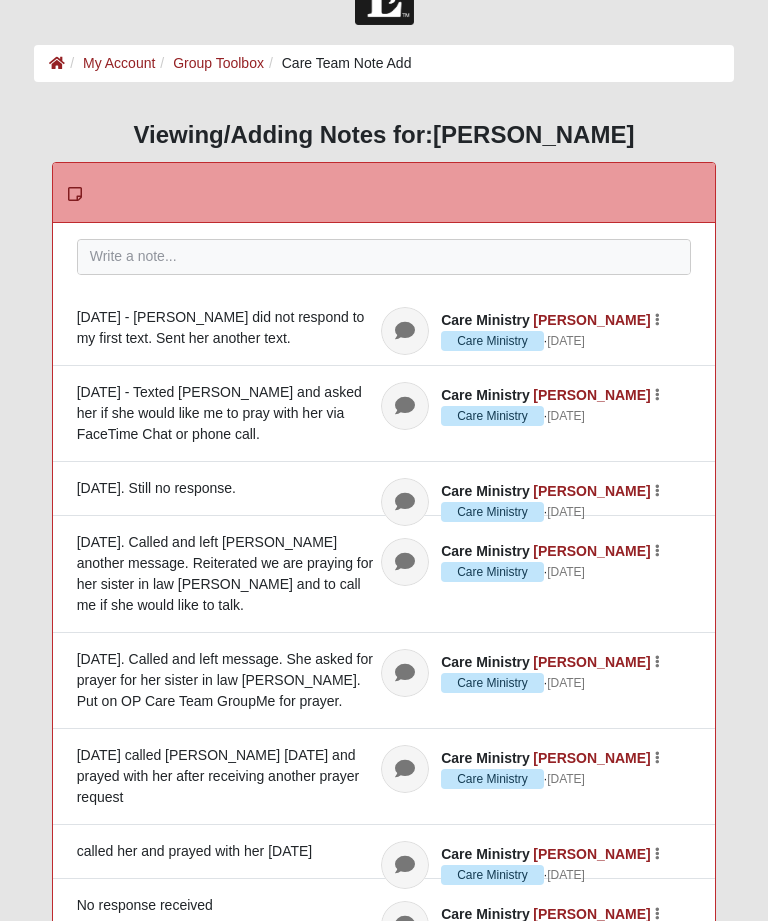 click on "[DATE]. Called and left message. She asked for prayer for her sister in law [PERSON_NAME]. Put on OP Care Team GroupMe for prayer." at bounding box center (384, 681) 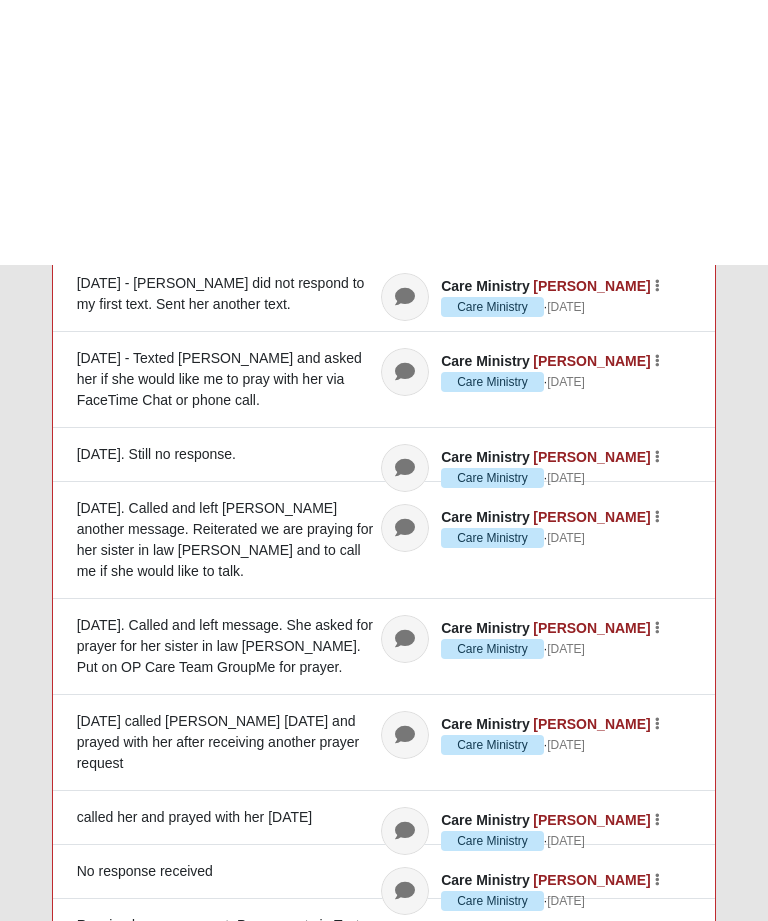scroll, scrollTop: 0, scrollLeft: 0, axis: both 